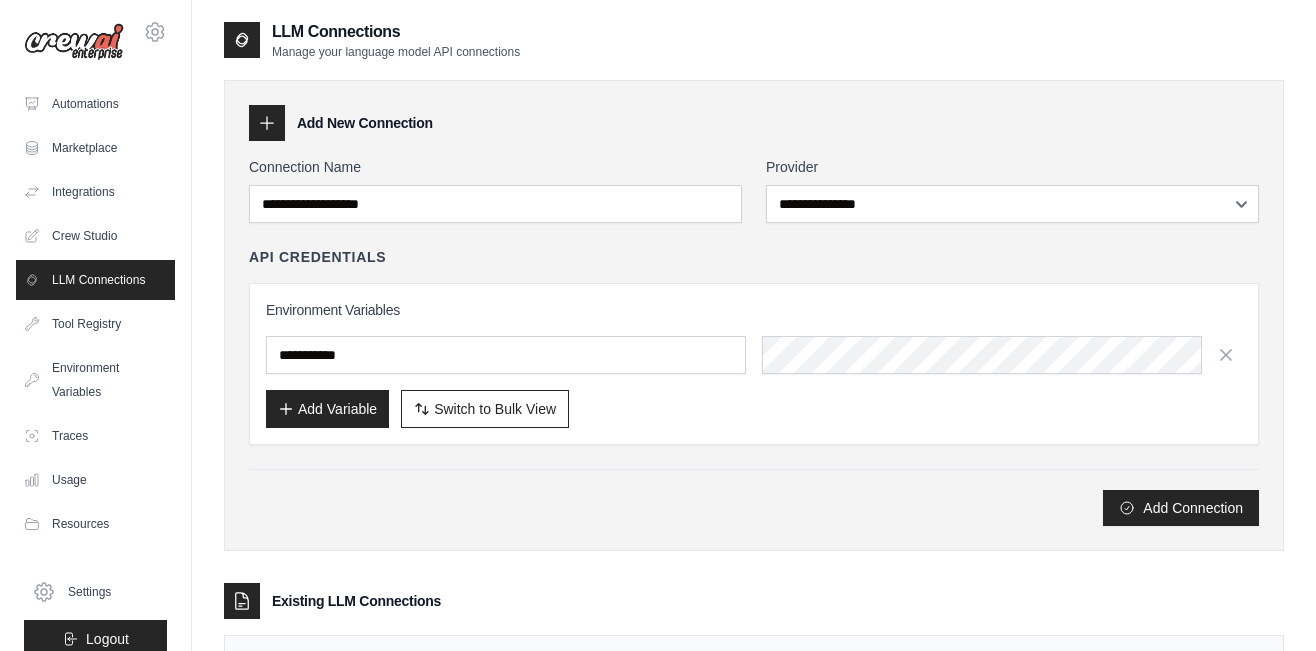scroll, scrollTop: 0, scrollLeft: 0, axis: both 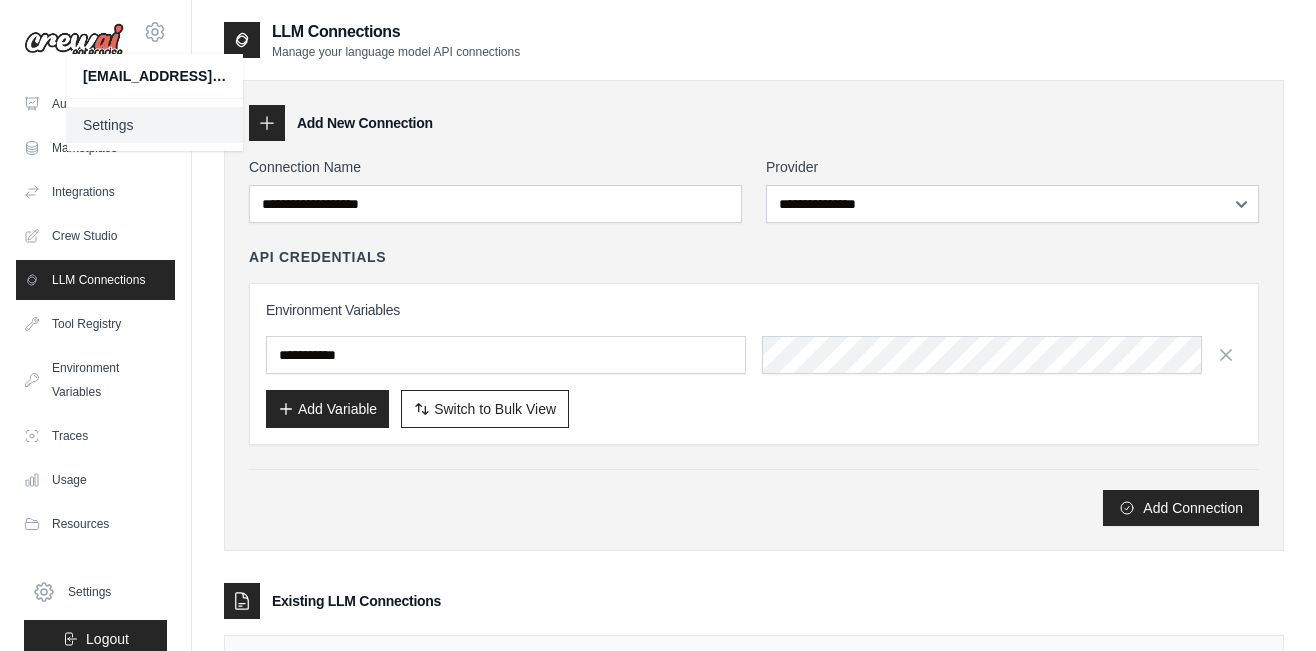 click on "Settings" at bounding box center (155, 125) 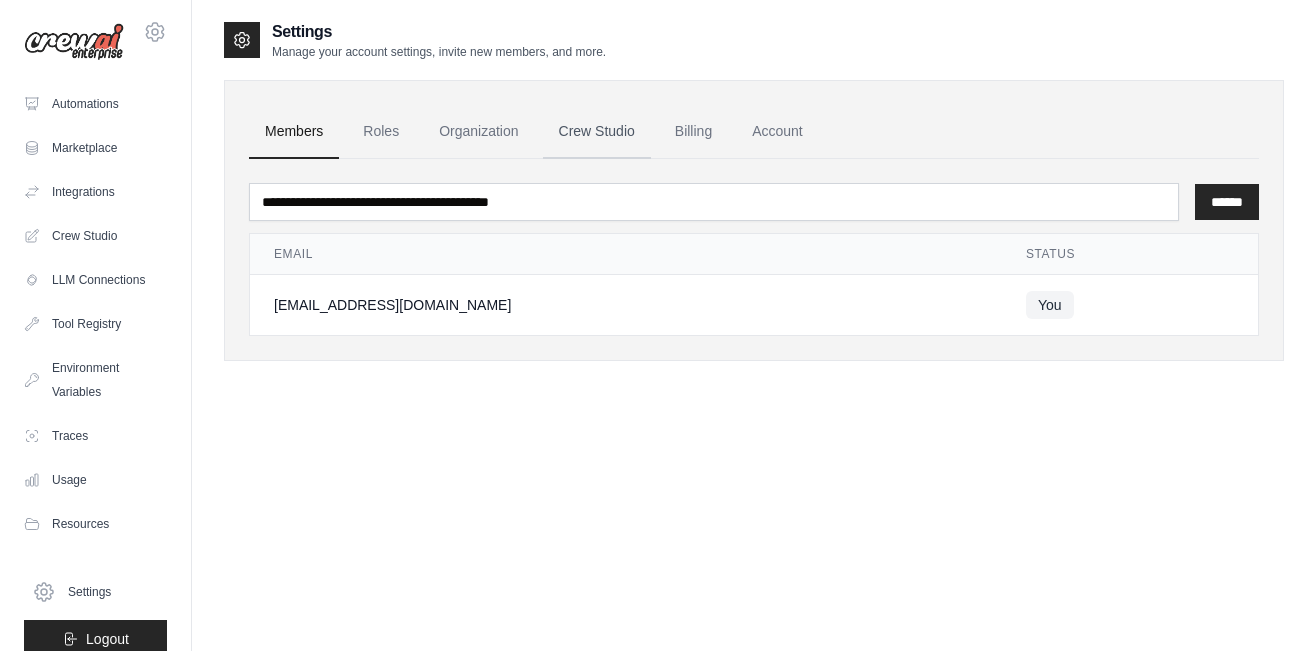 click on "Crew Studio" at bounding box center [597, 132] 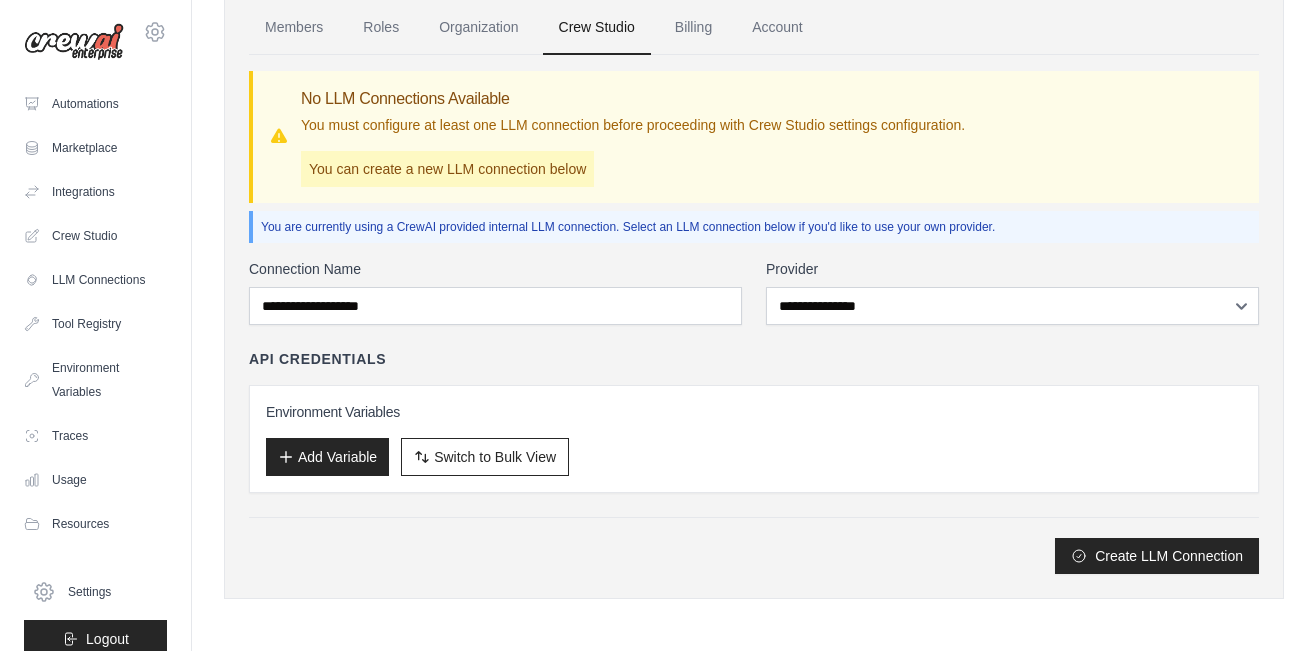 scroll, scrollTop: 0, scrollLeft: 0, axis: both 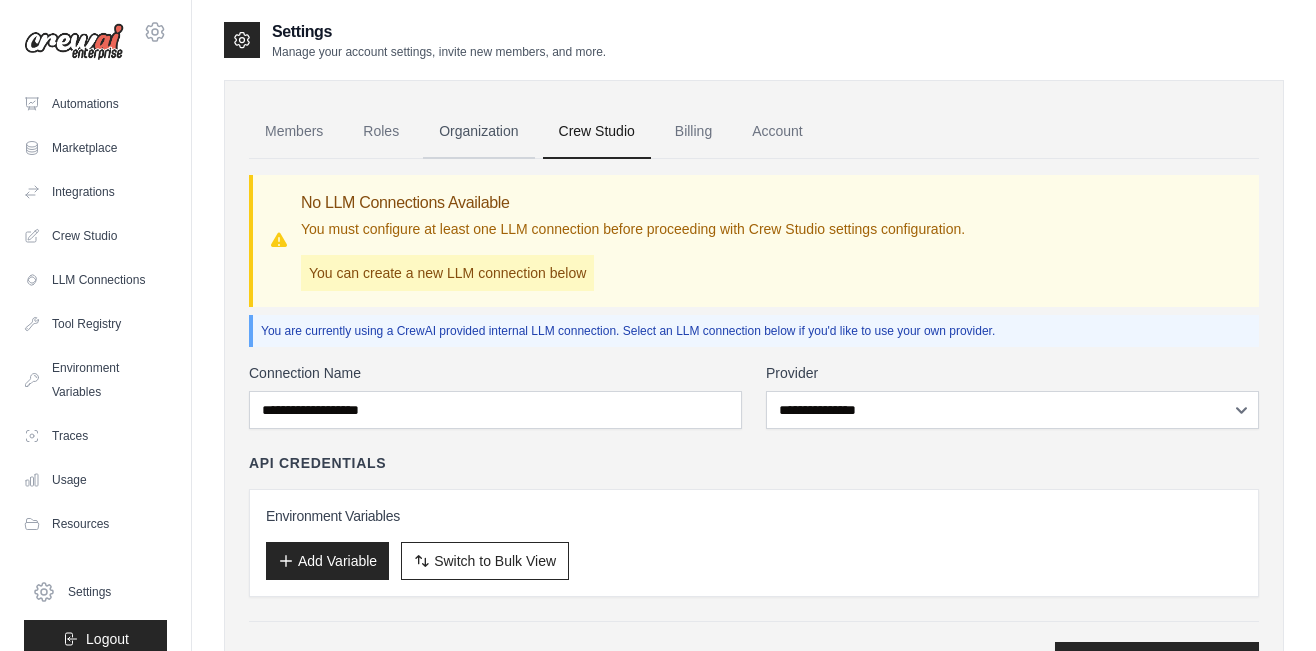 click on "Organization" at bounding box center (478, 132) 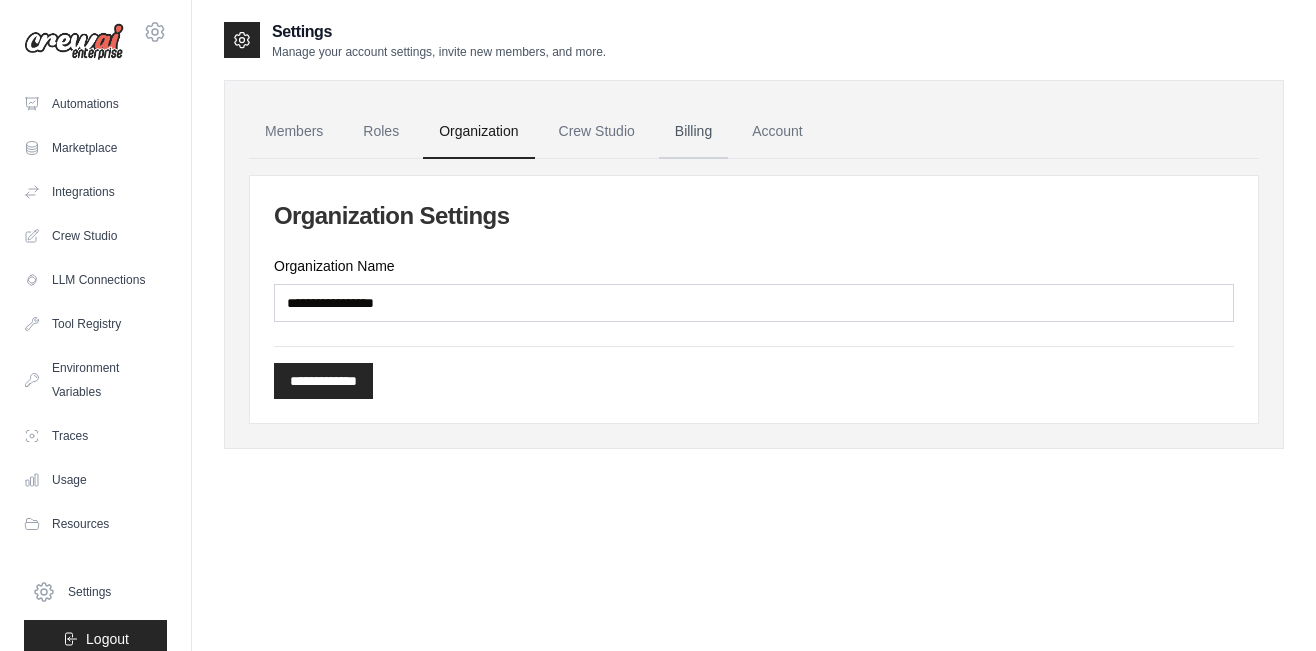 click on "Billing" at bounding box center [693, 132] 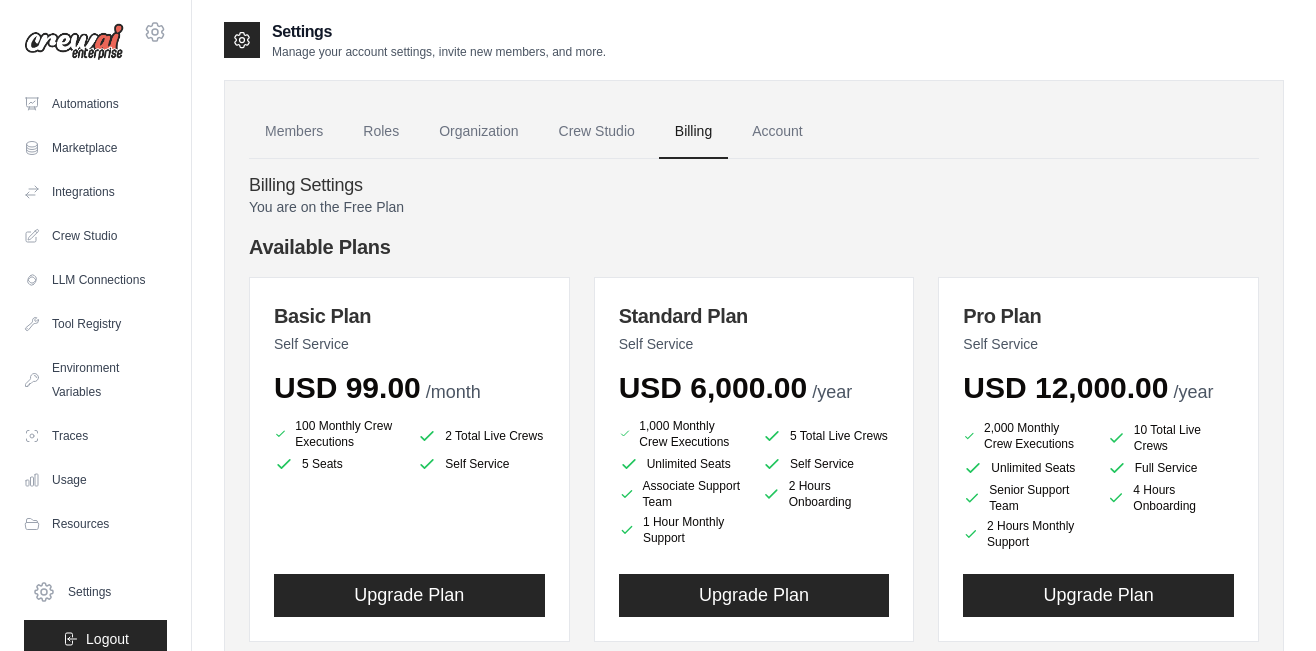 scroll, scrollTop: 0, scrollLeft: 0, axis: both 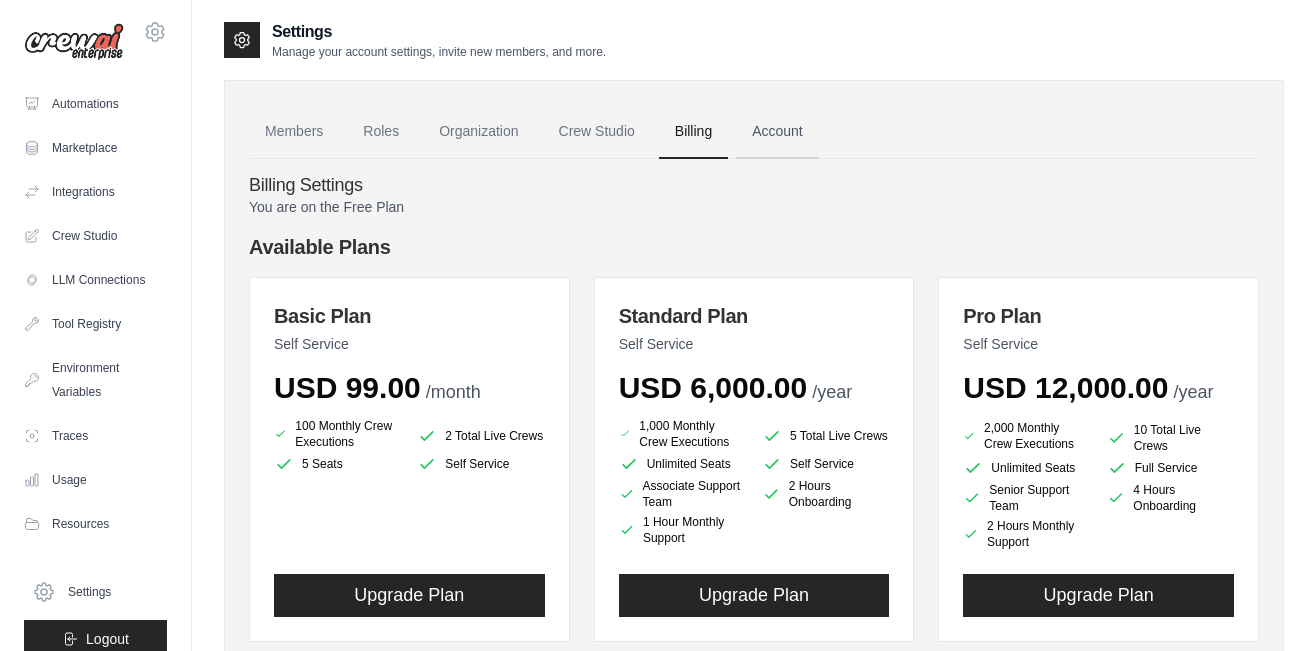 click on "Account" at bounding box center (777, 132) 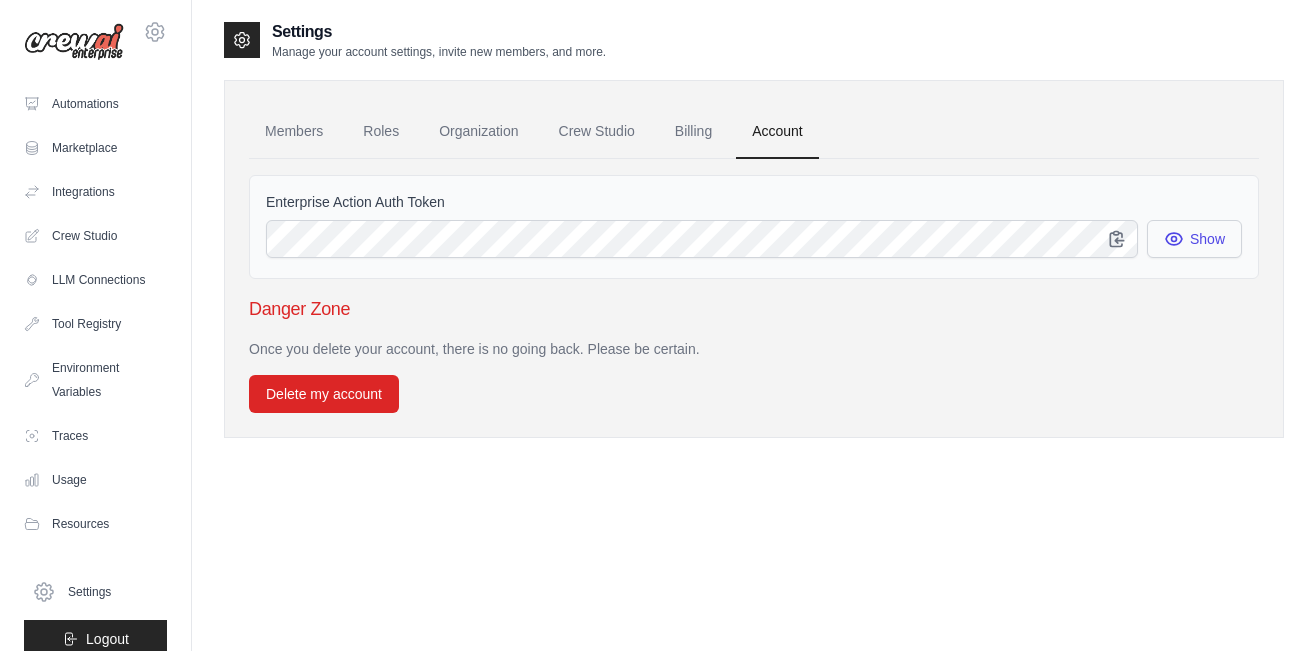 click 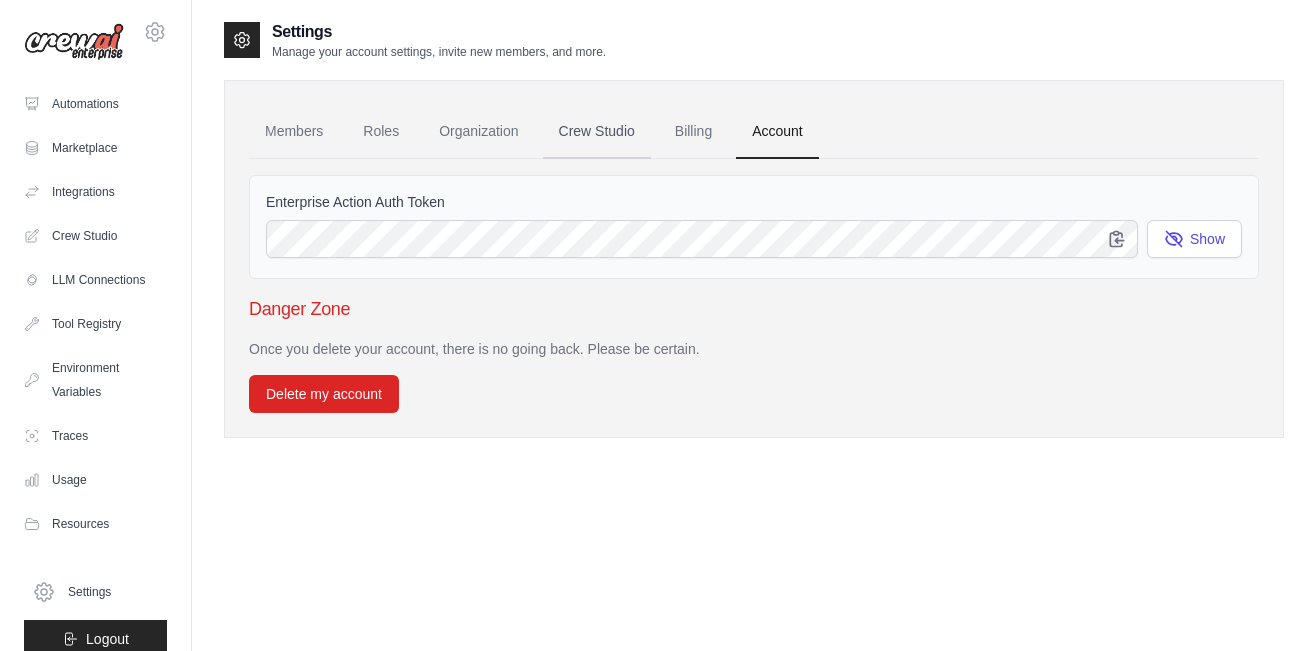 click on "Crew Studio" at bounding box center (597, 132) 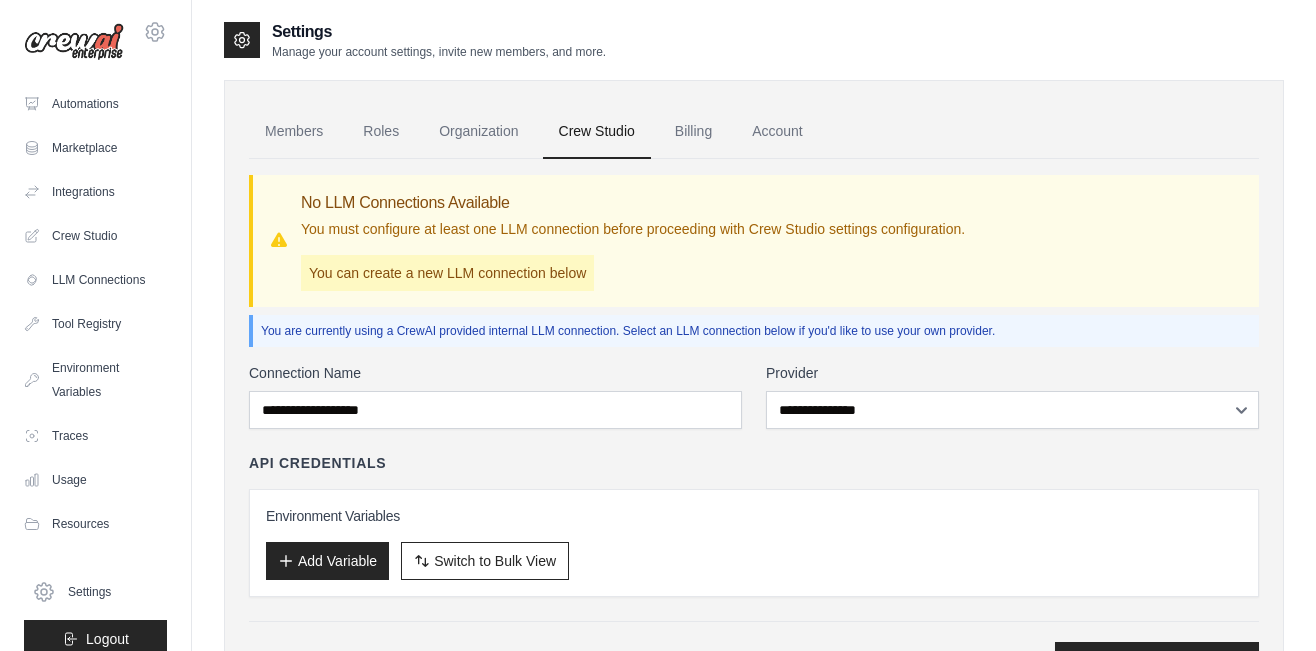 scroll, scrollTop: 0, scrollLeft: 0, axis: both 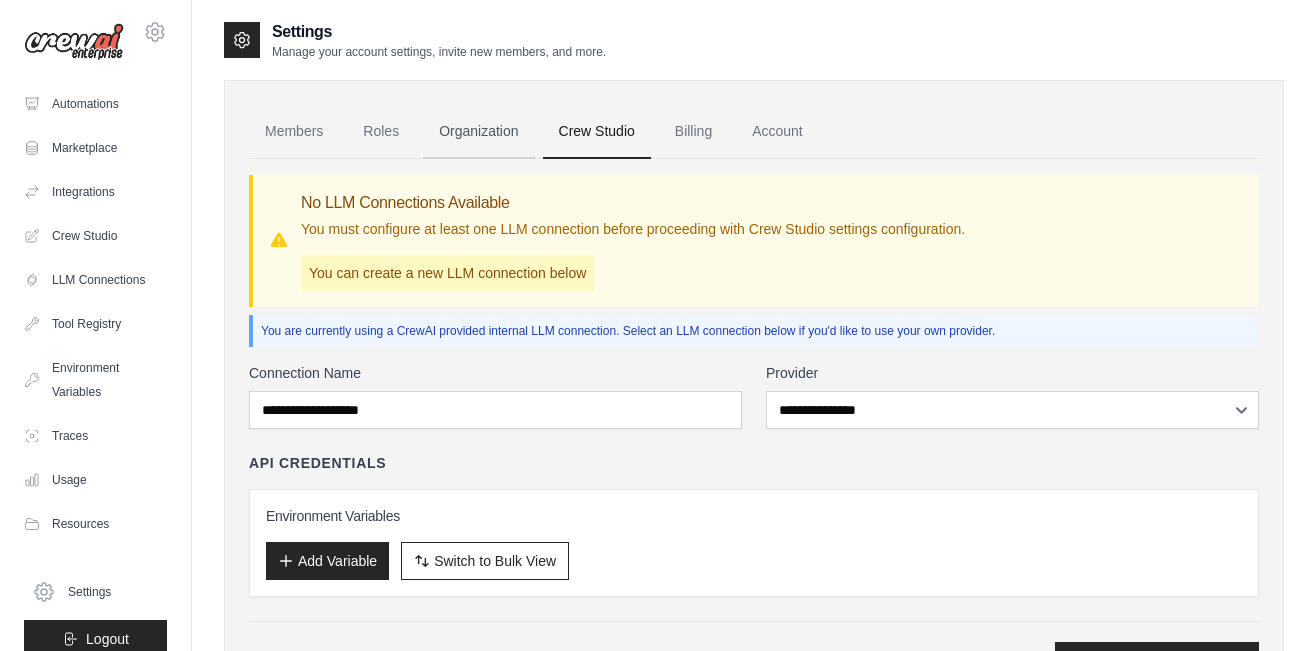 click on "Organization" at bounding box center [478, 132] 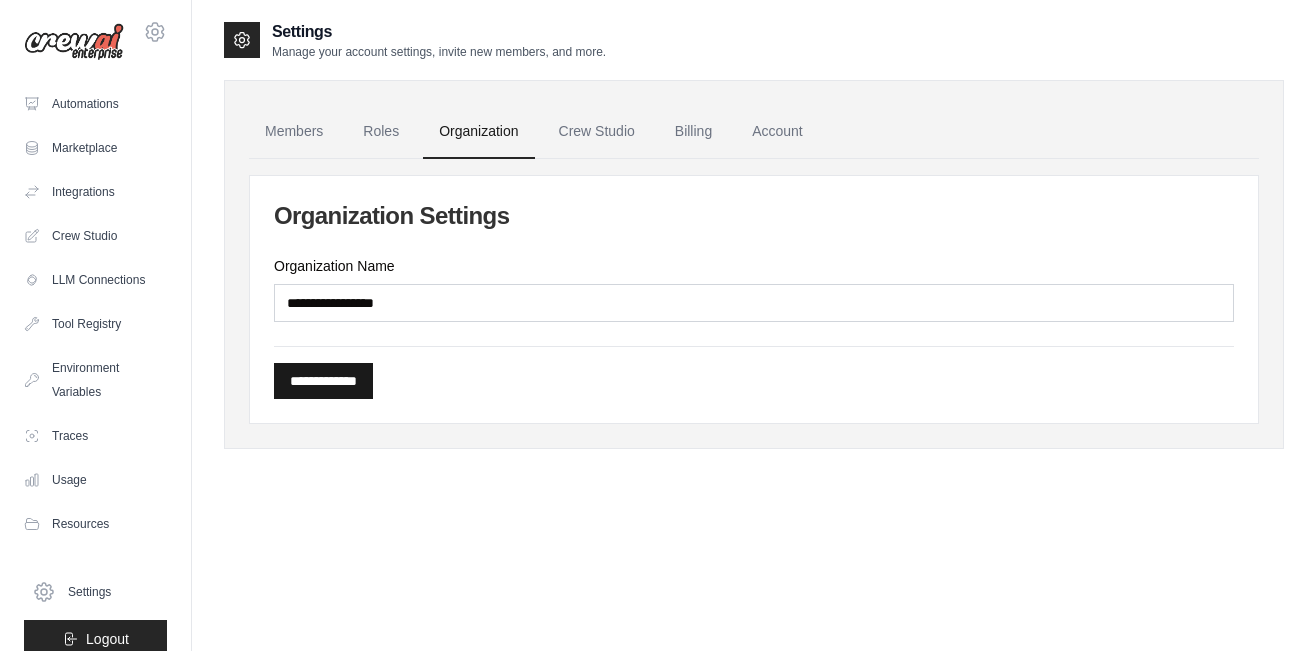click on "**********" at bounding box center [323, 381] 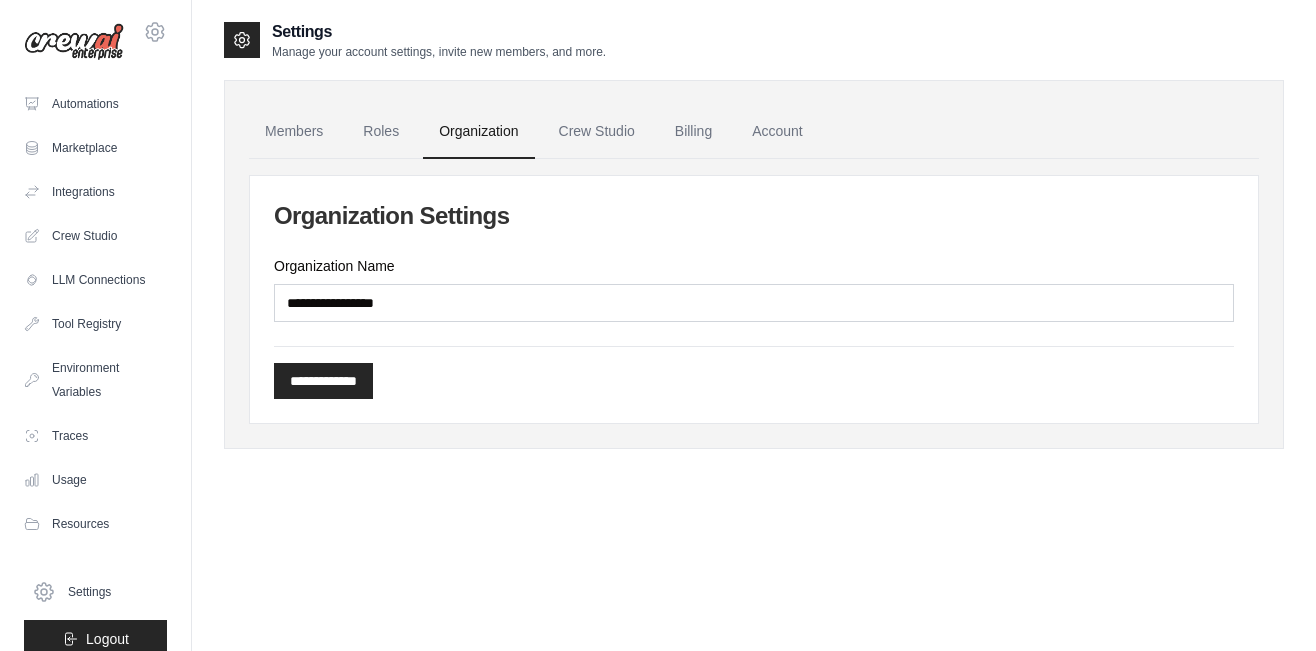 click on "**********" at bounding box center [754, 299] 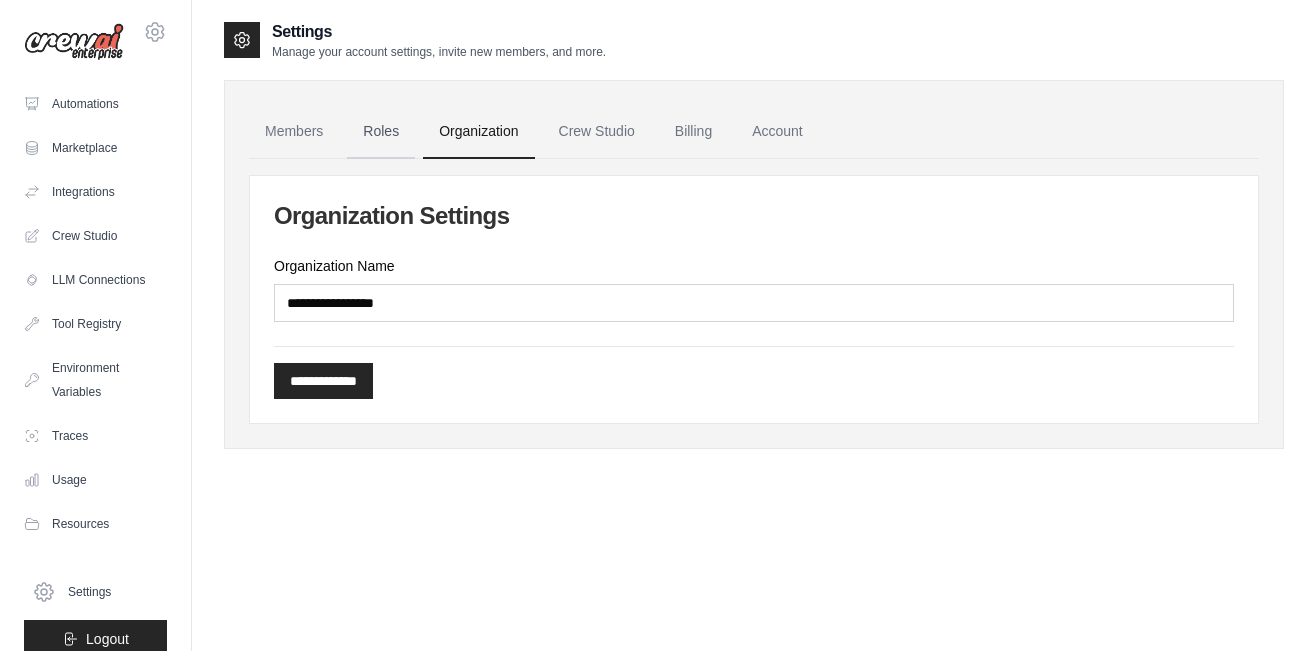 click on "Roles" at bounding box center [381, 132] 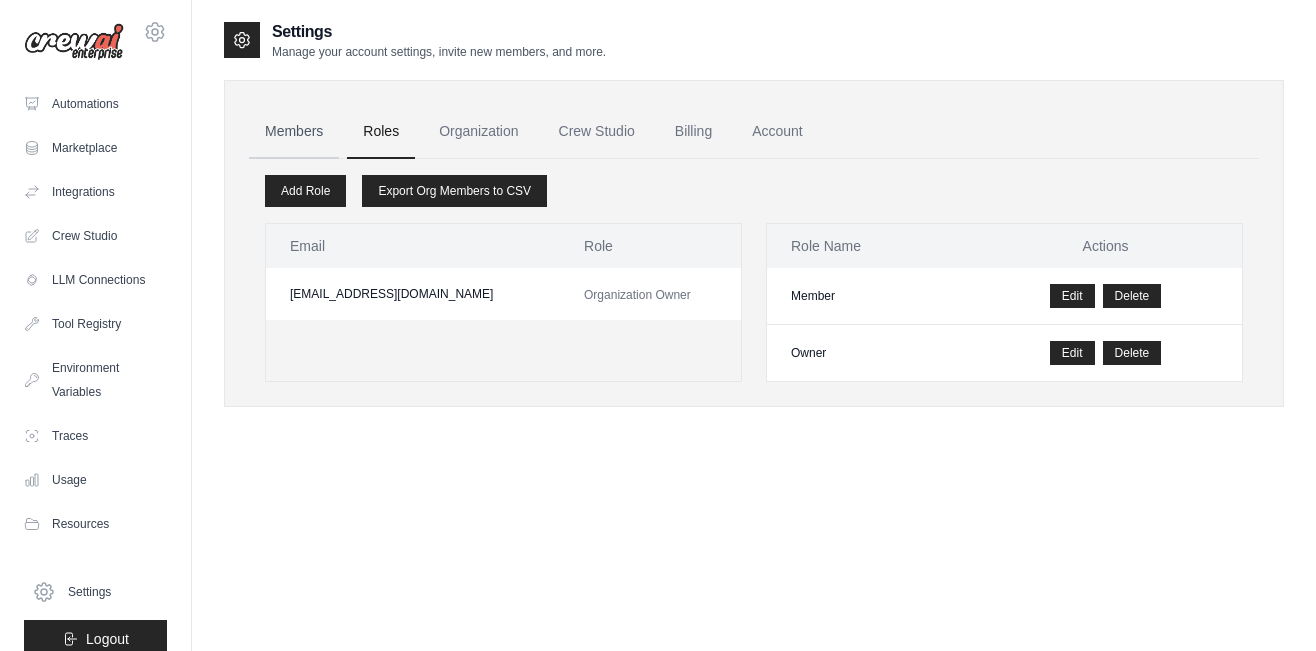 click on "Members" at bounding box center (294, 132) 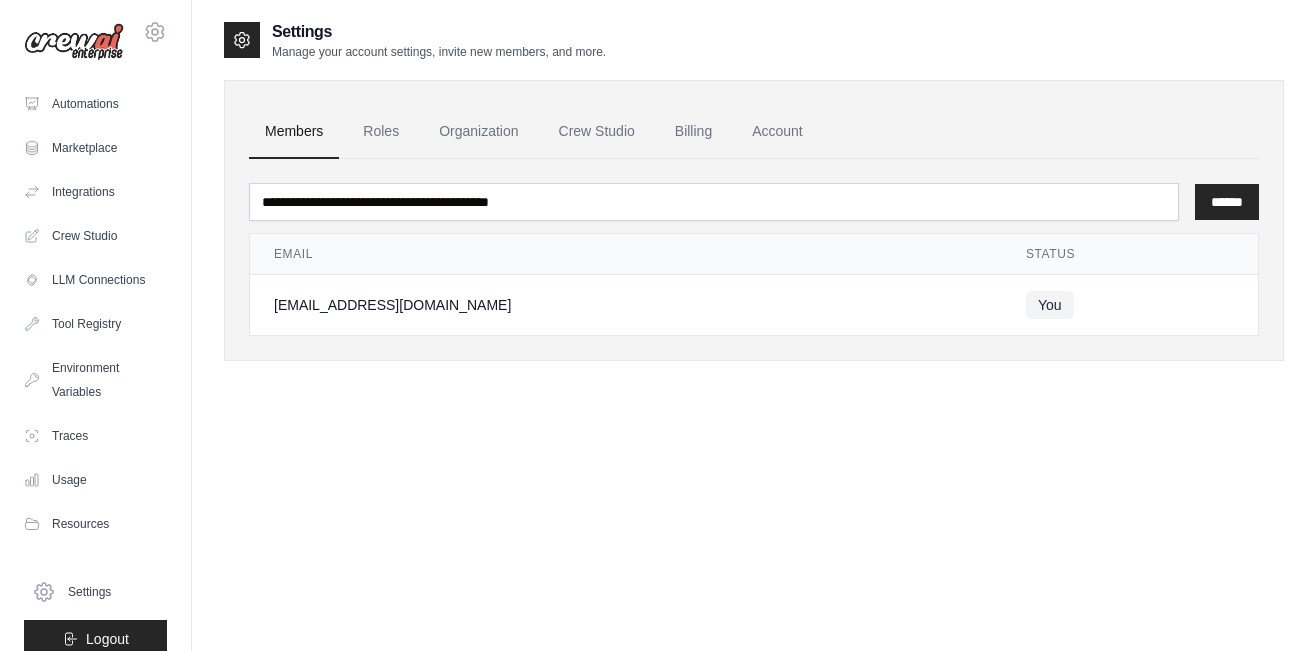 click on "Members" at bounding box center (294, 132) 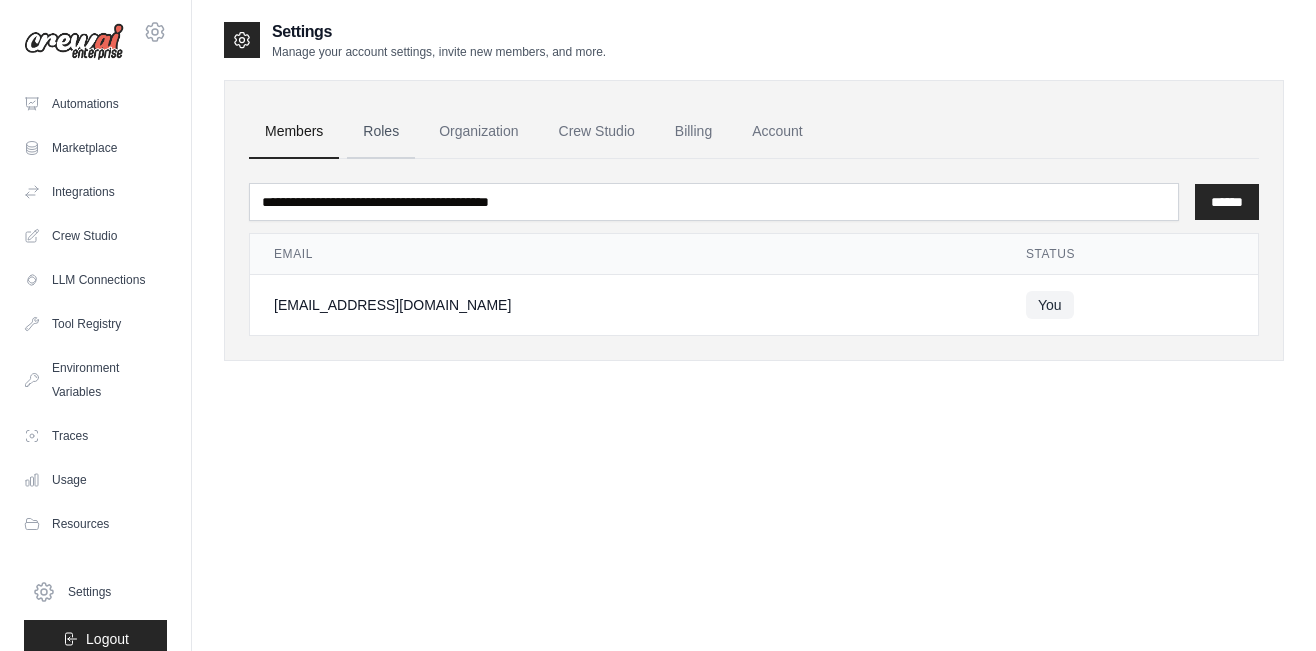 click on "Roles" at bounding box center (381, 132) 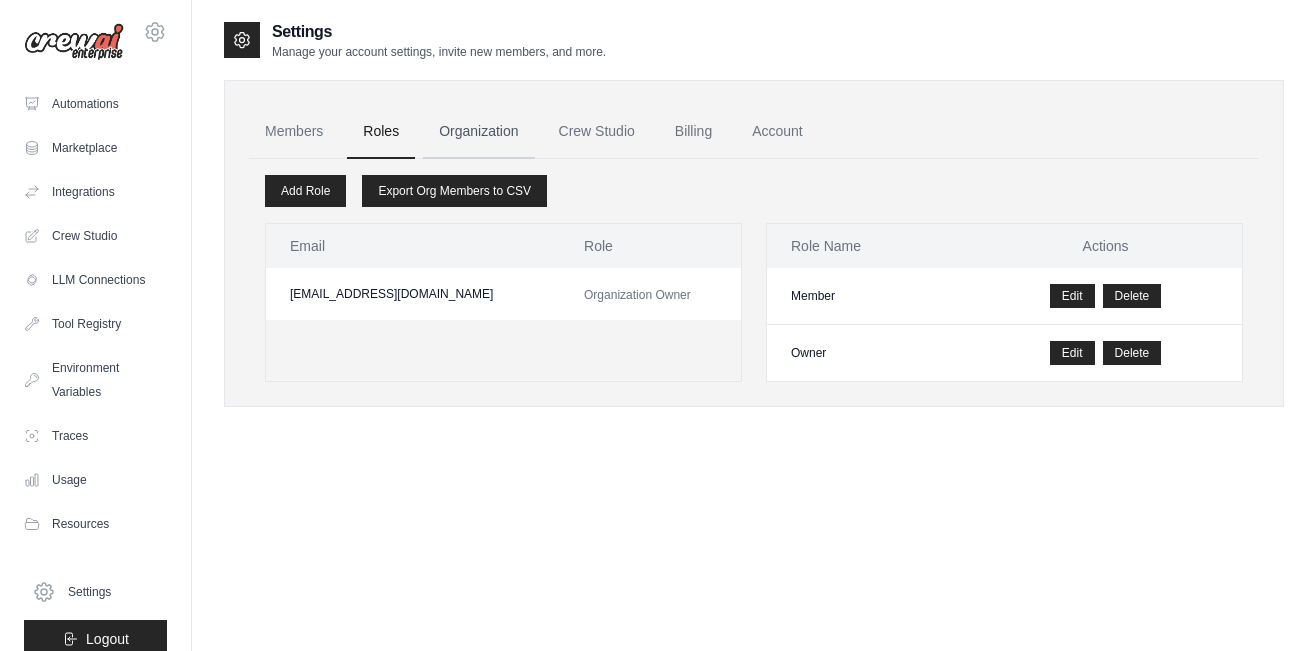 click on "Organization" at bounding box center (478, 132) 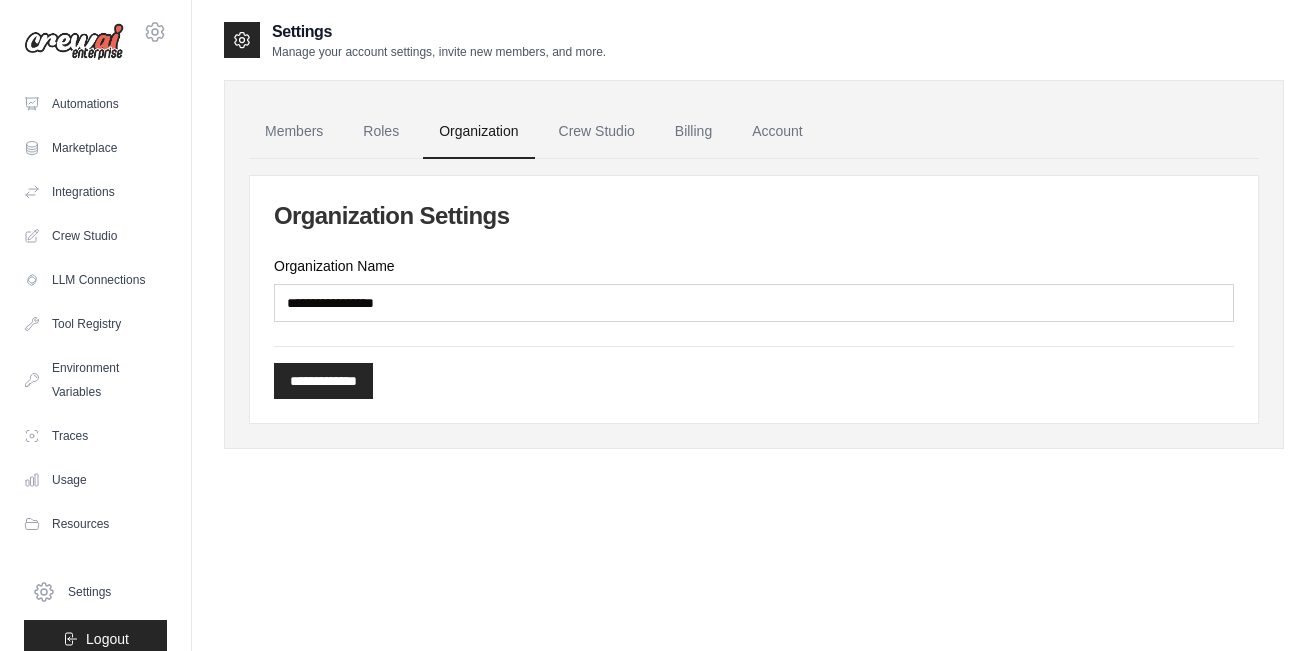 click on "Organization" at bounding box center (478, 132) 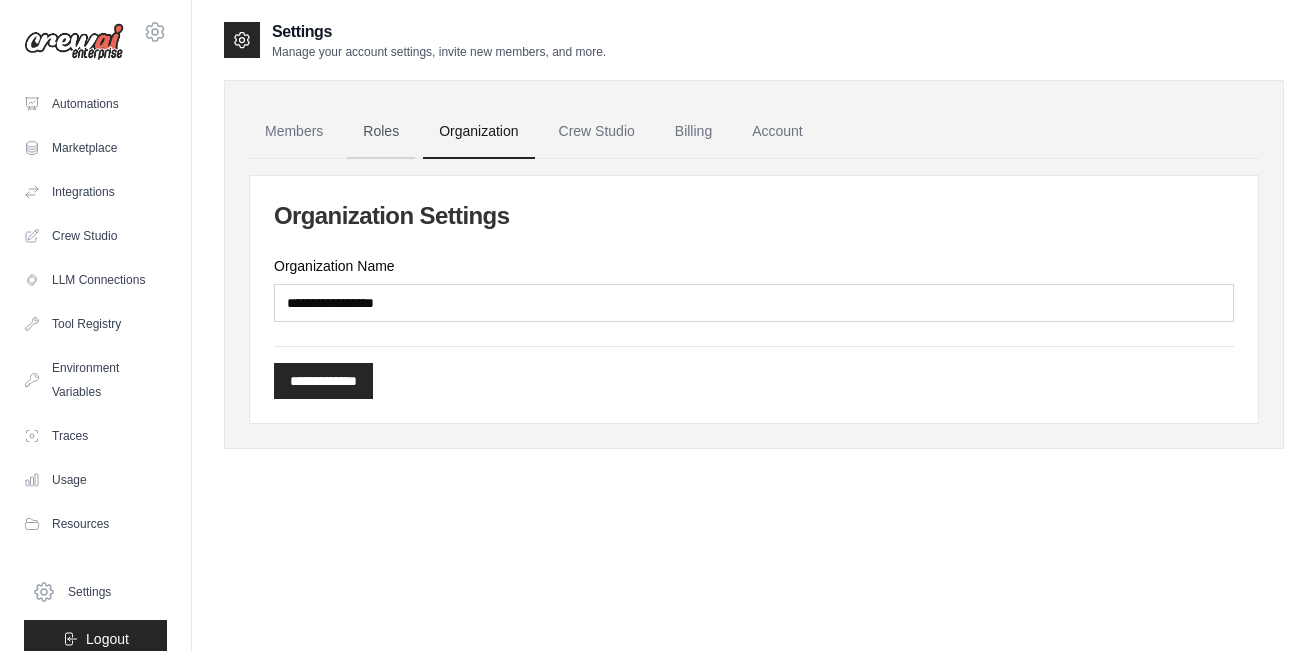 click on "Roles" at bounding box center [381, 132] 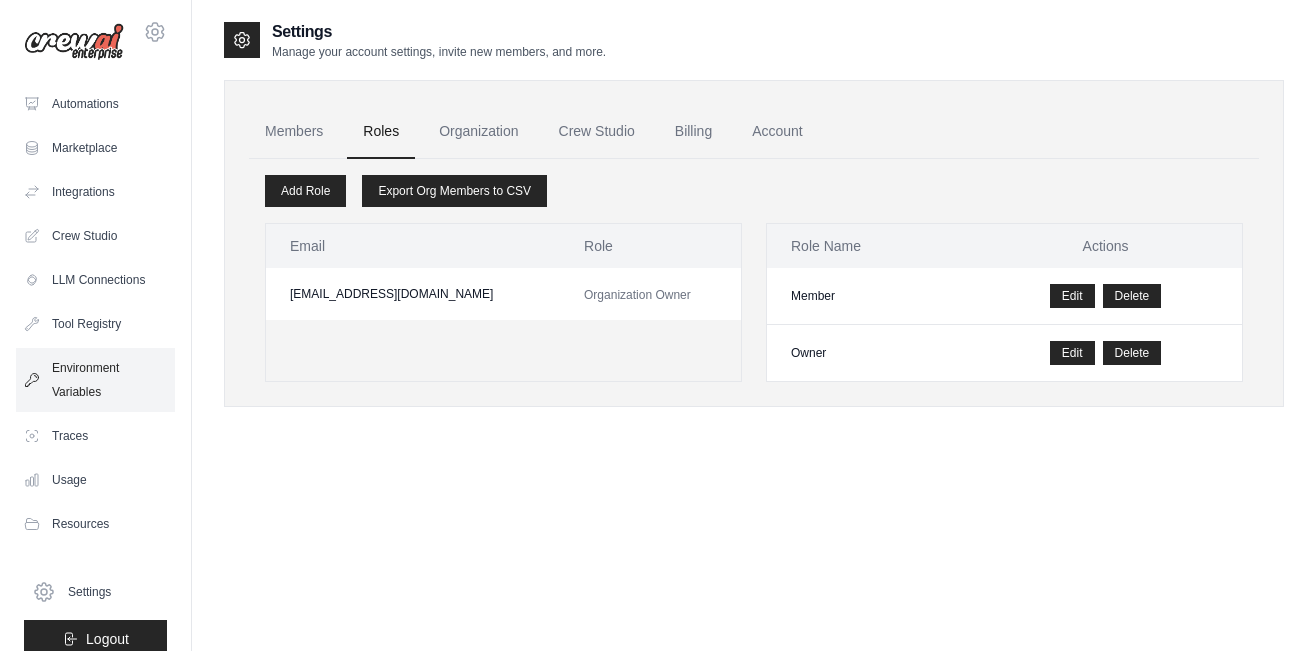 click on "Environment Variables" at bounding box center [95, 380] 